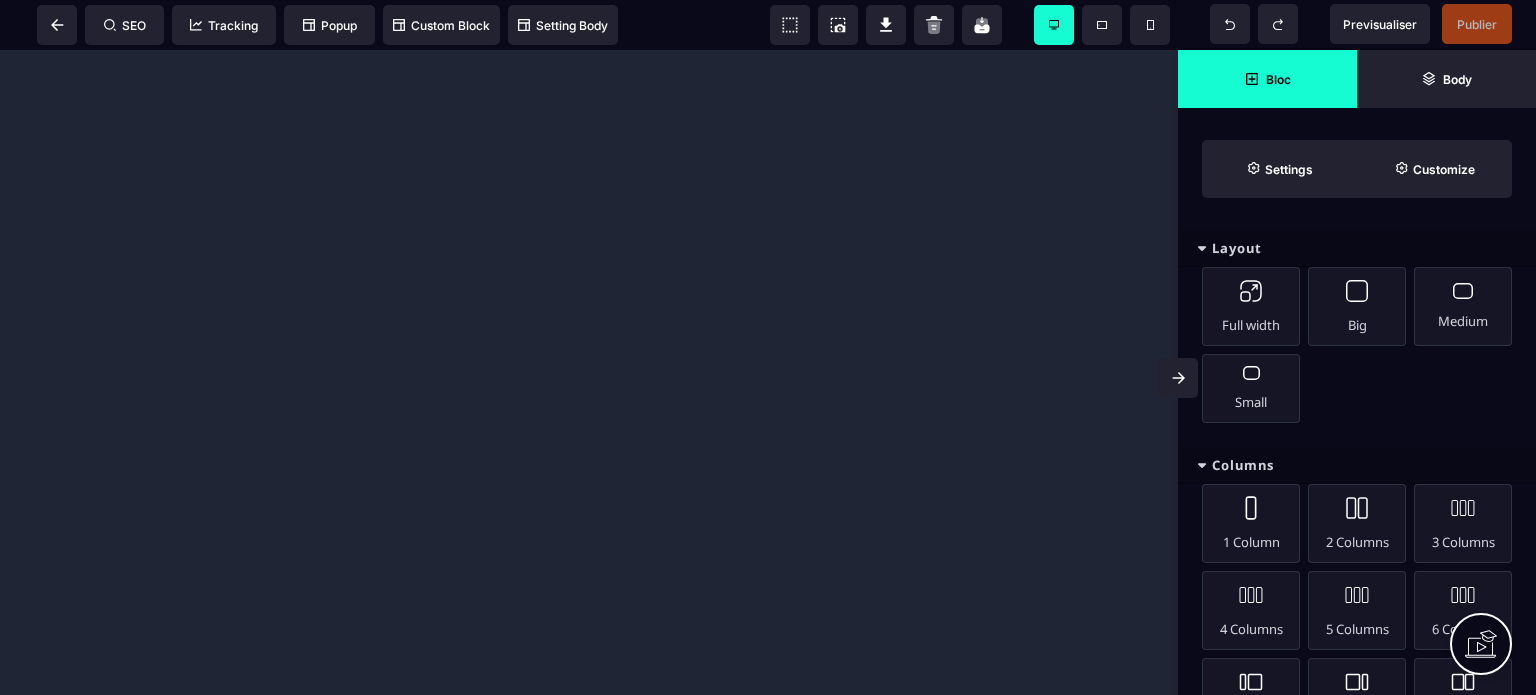 scroll, scrollTop: 0, scrollLeft: 0, axis: both 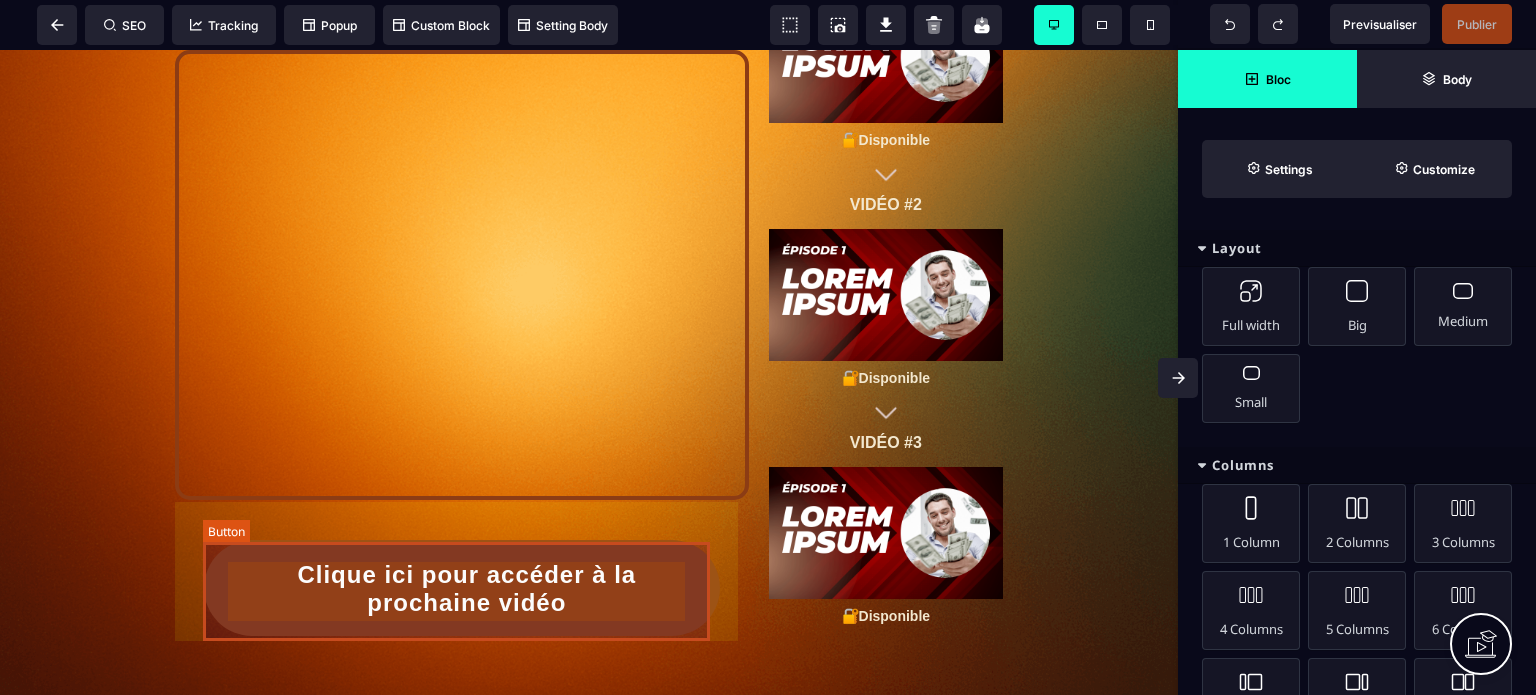 click on "Clique ici pour accéder à la prochaine vidéo" at bounding box center (467, 589) 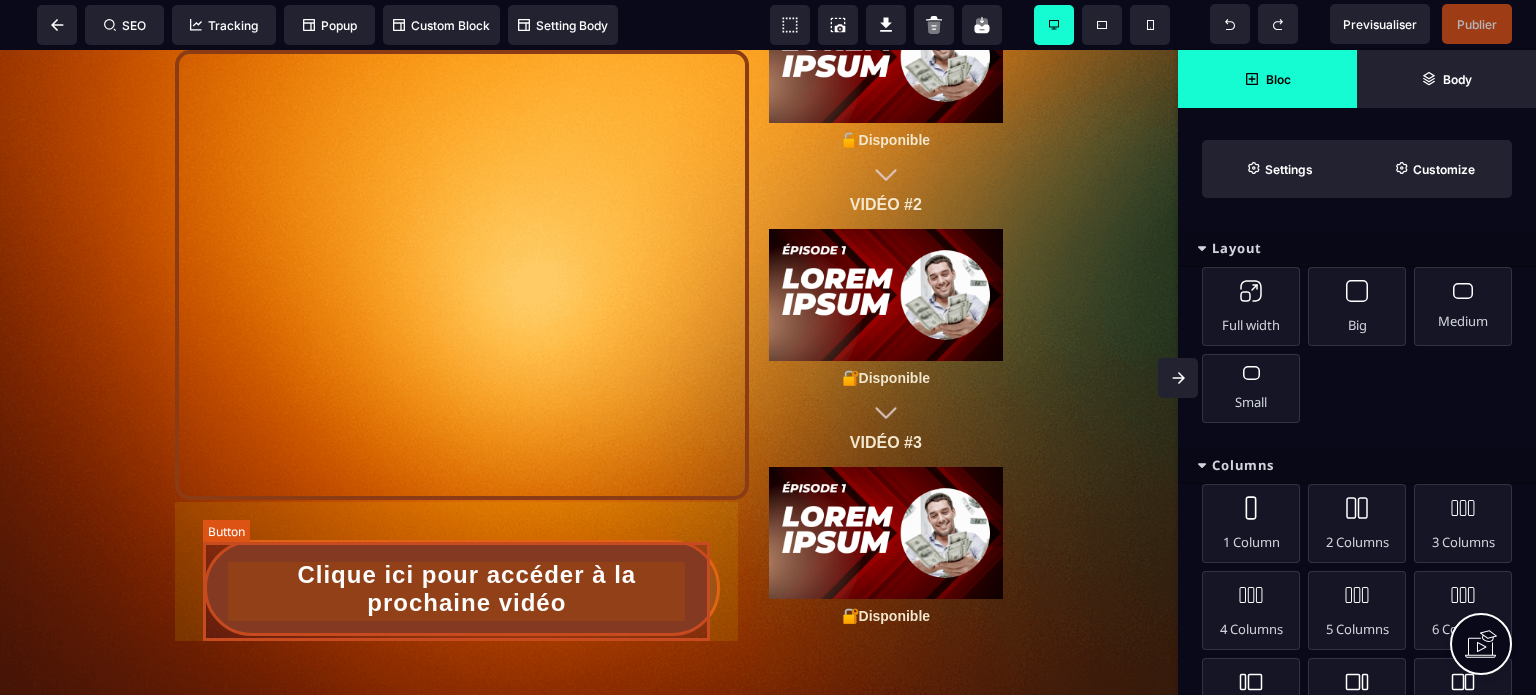 select on "********" 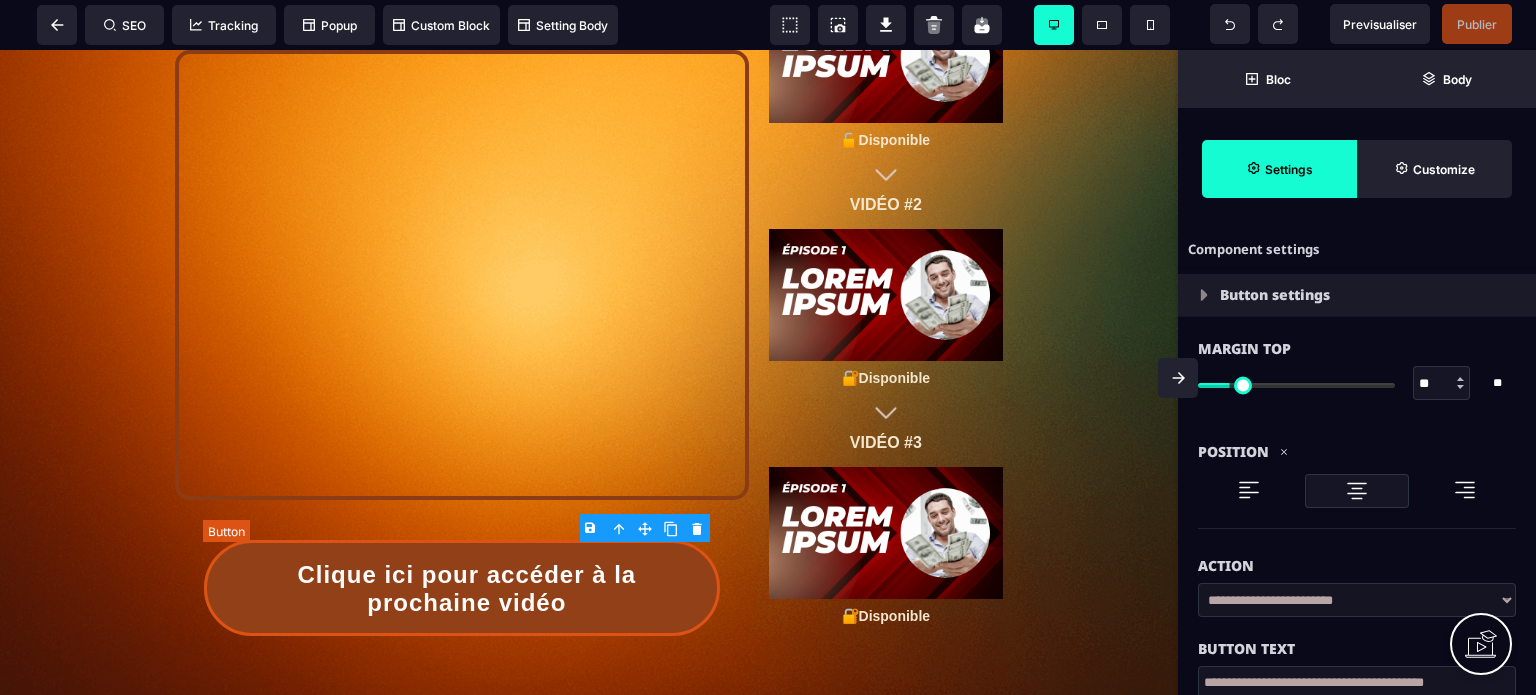 type on "**" 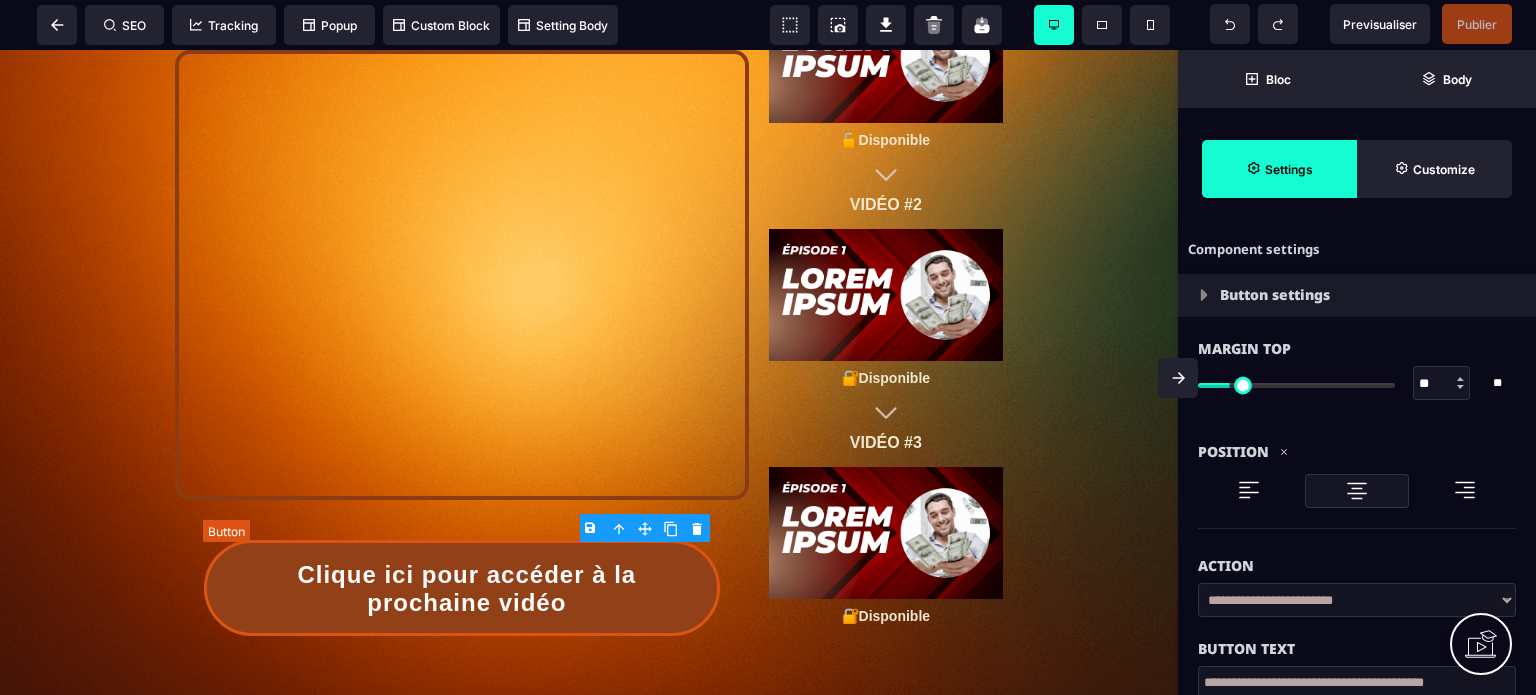 type on "**" 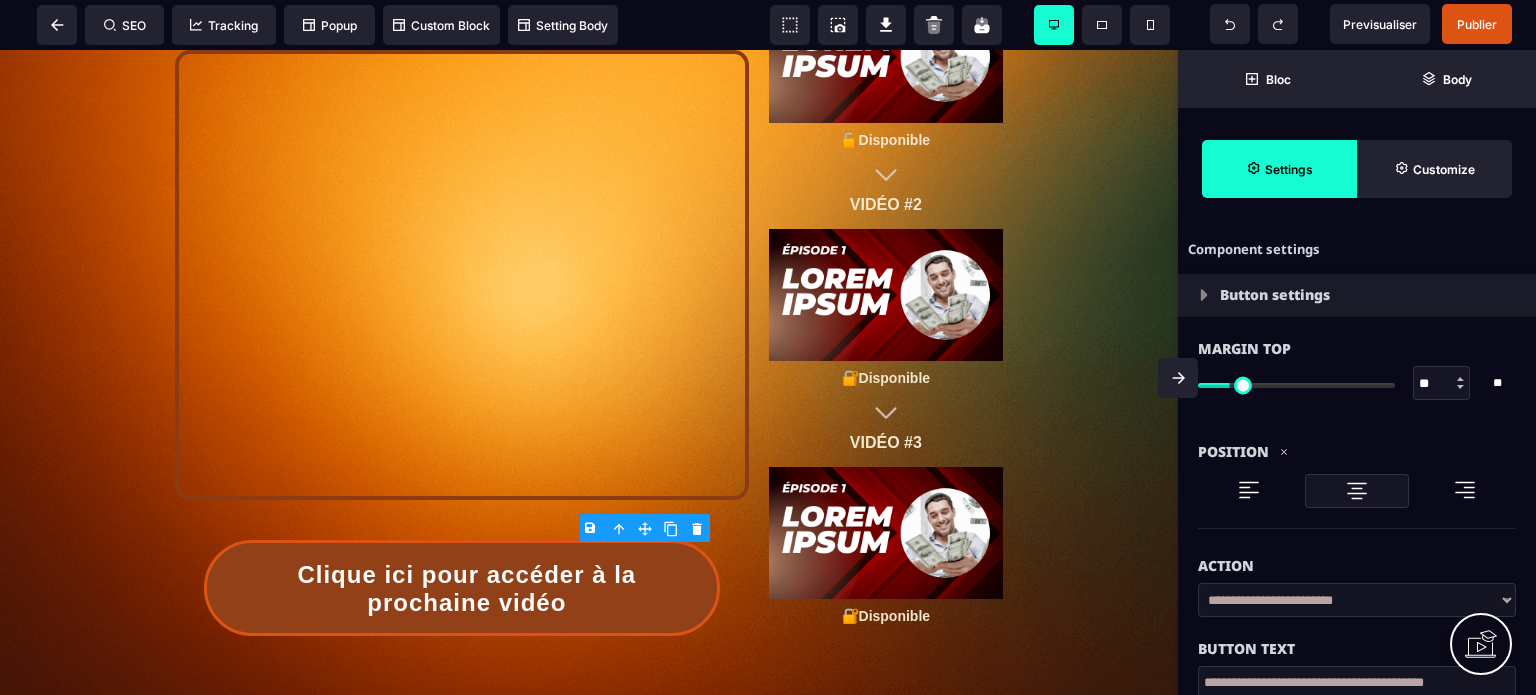 click on "B I U S
A *******
Column
SEO
Tracking" at bounding box center [768, 347] 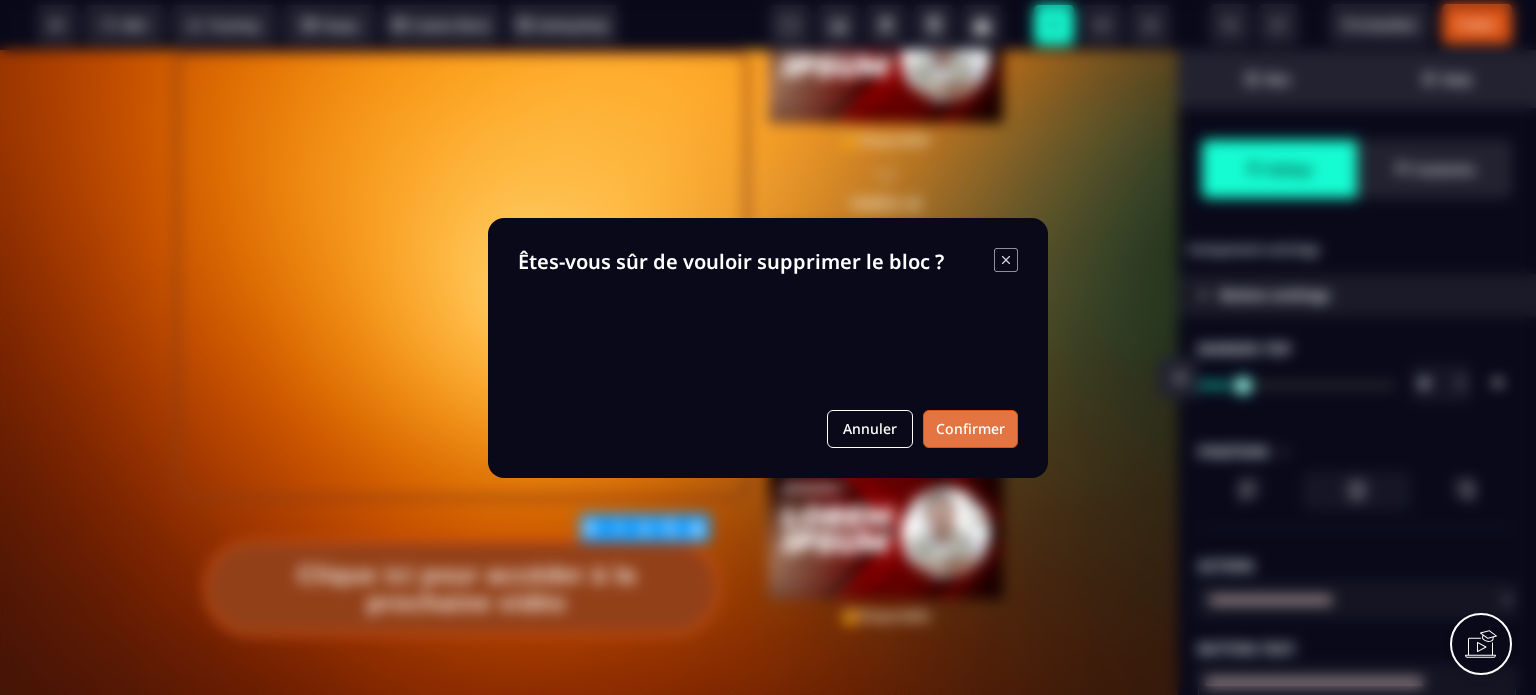 click on "Confirmer" at bounding box center (970, 429) 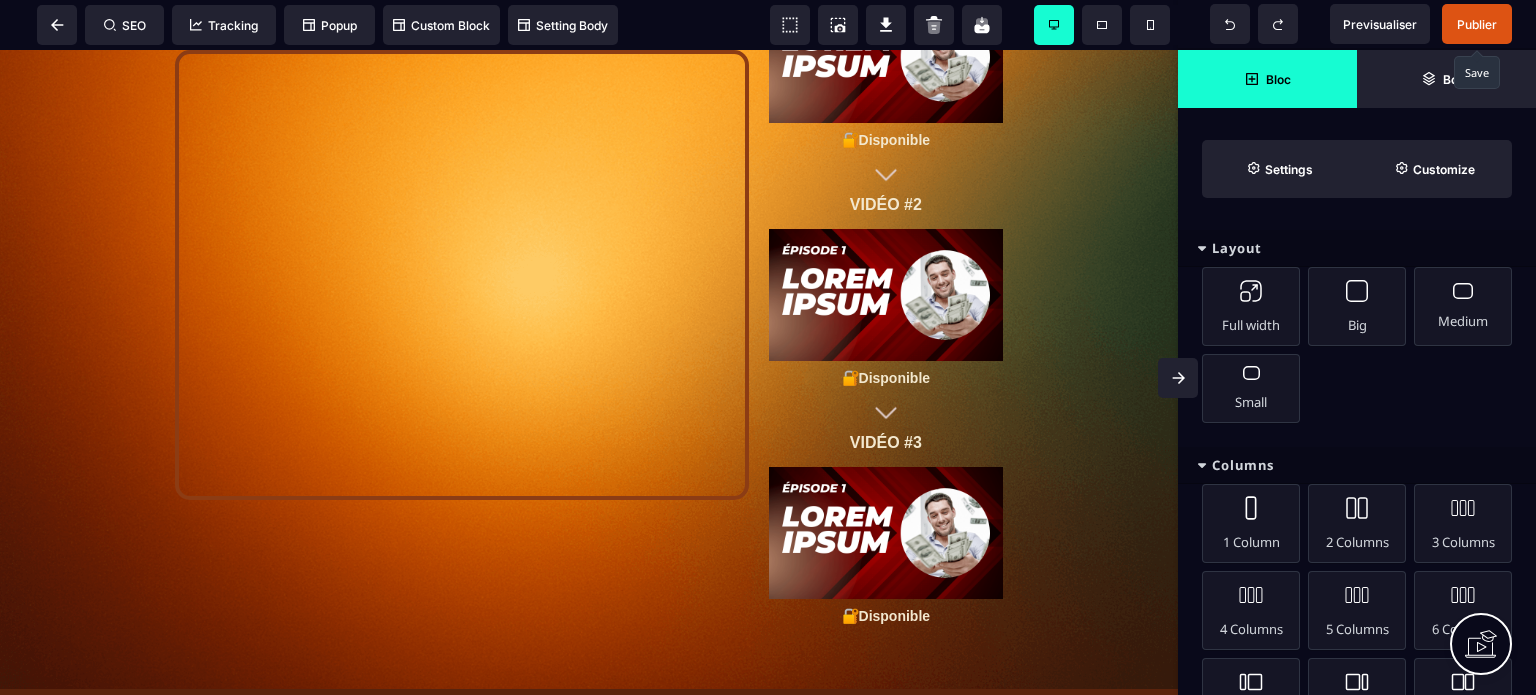 click on "Publier" at bounding box center [1477, 24] 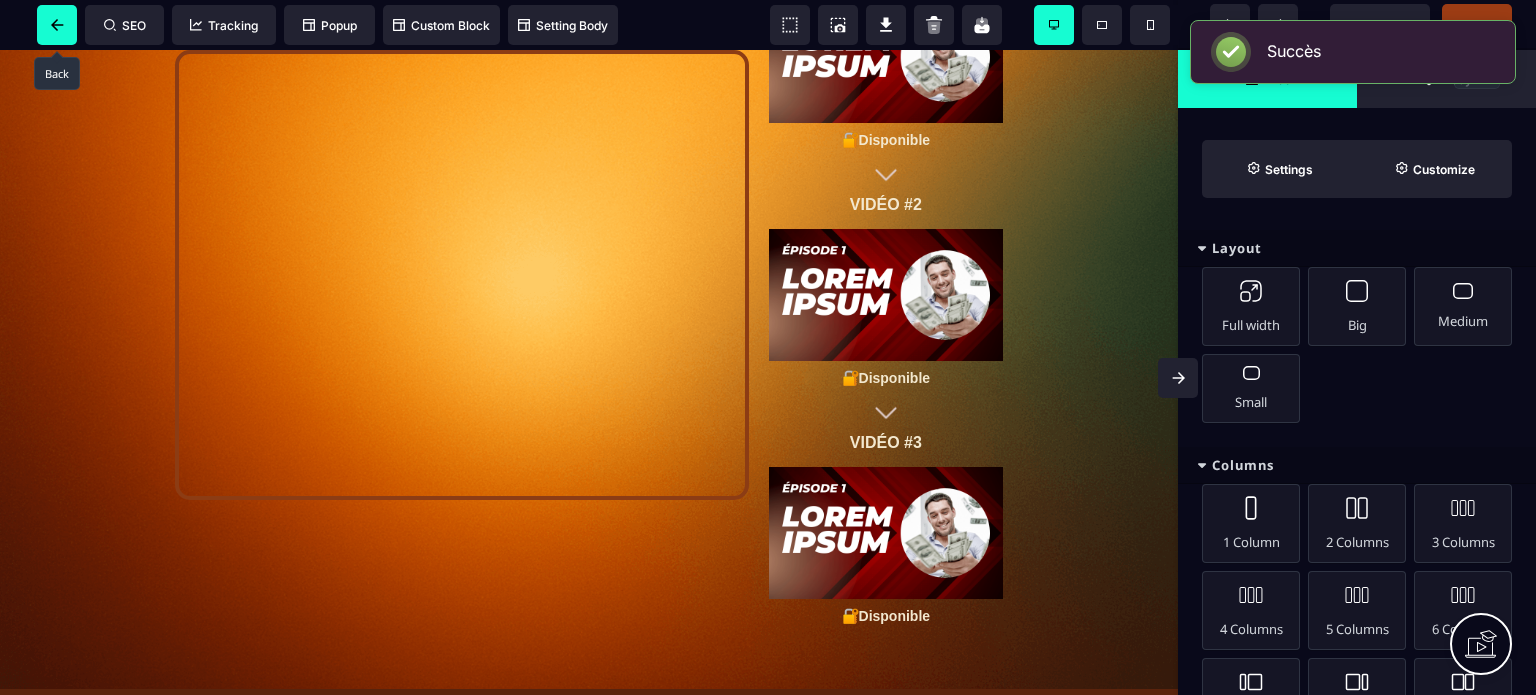 click 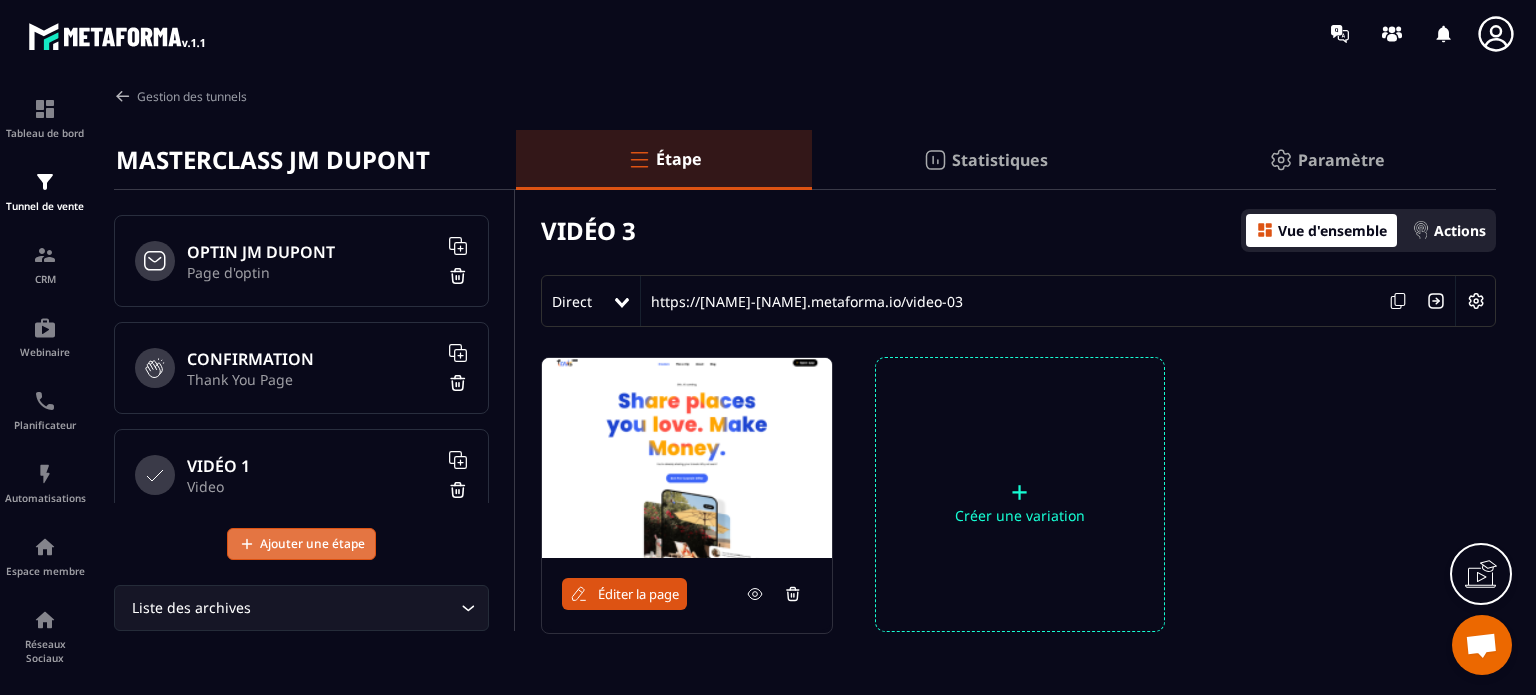 click on "Ajouter une étape" at bounding box center (312, 544) 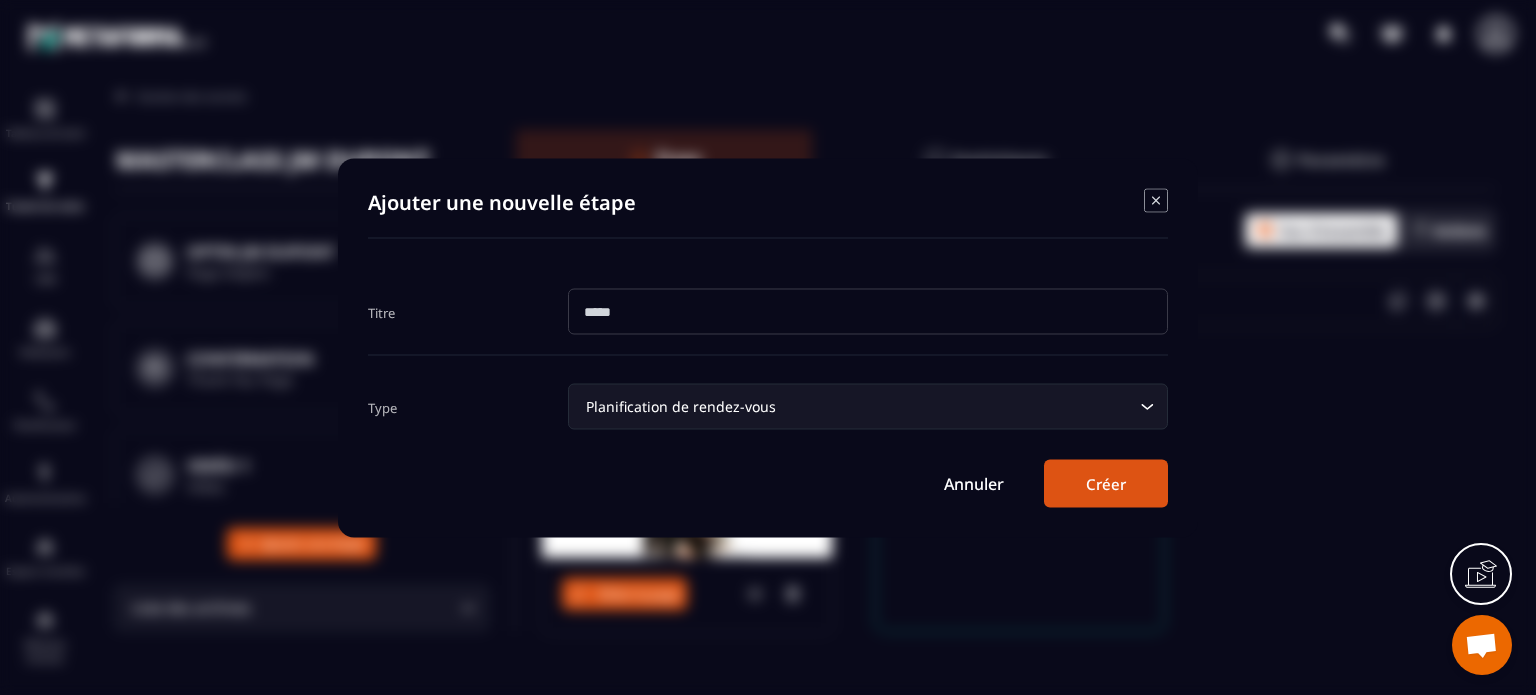 click at bounding box center [868, 311] 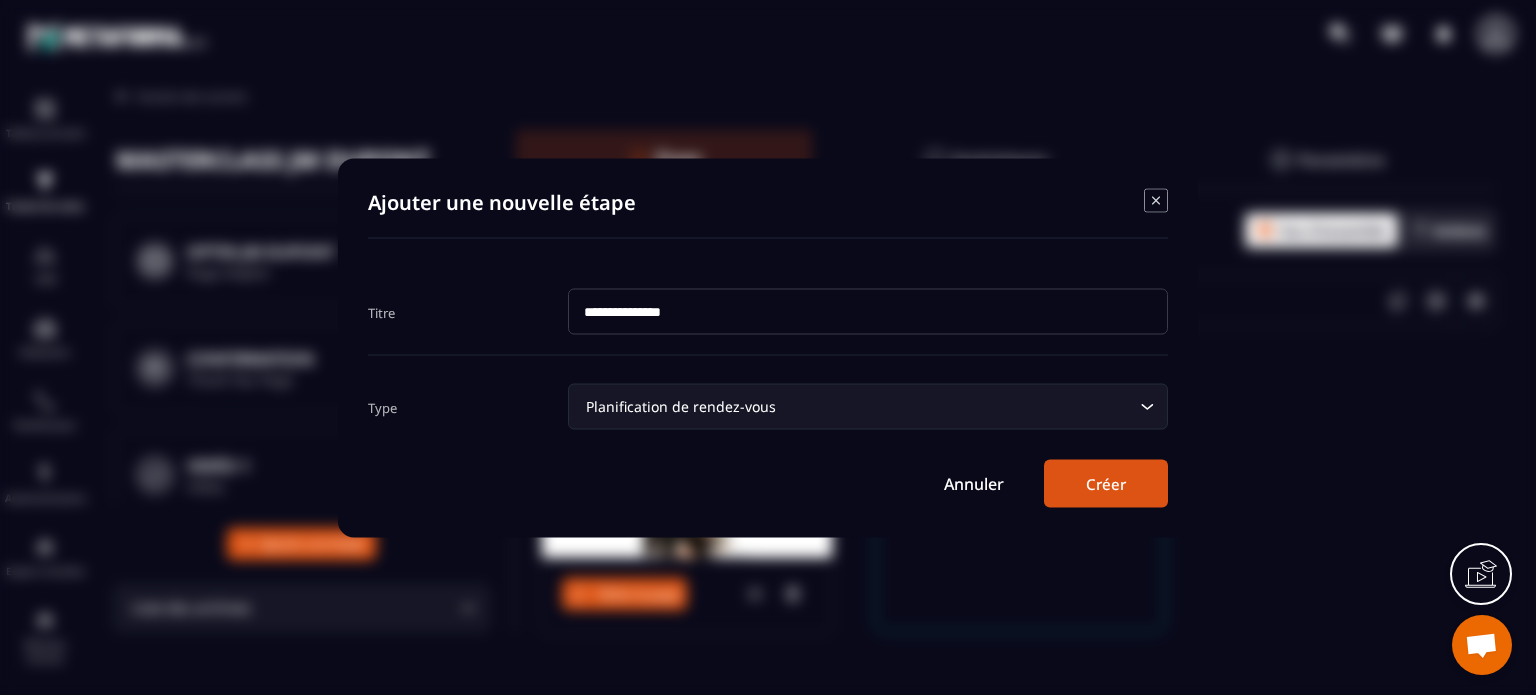 type on "**********" 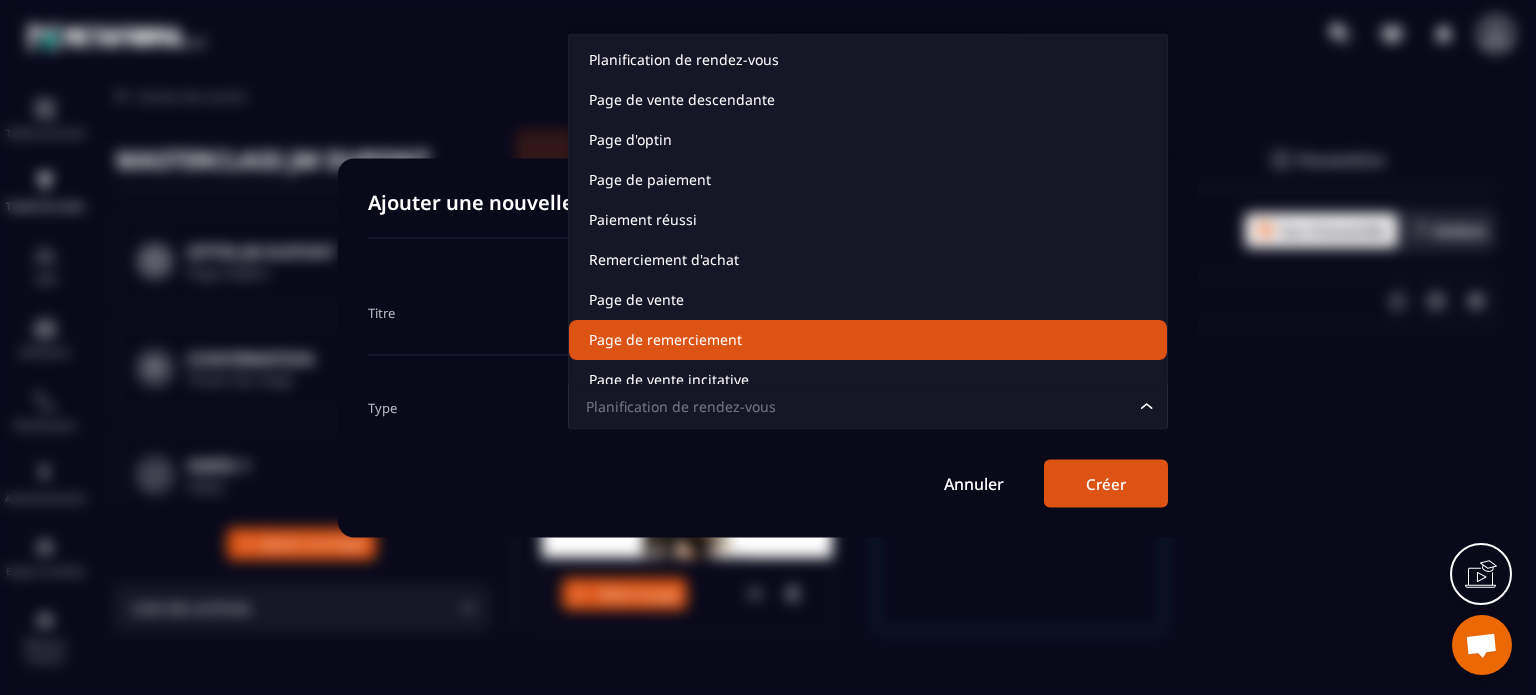 scroll, scrollTop: 15, scrollLeft: 0, axis: vertical 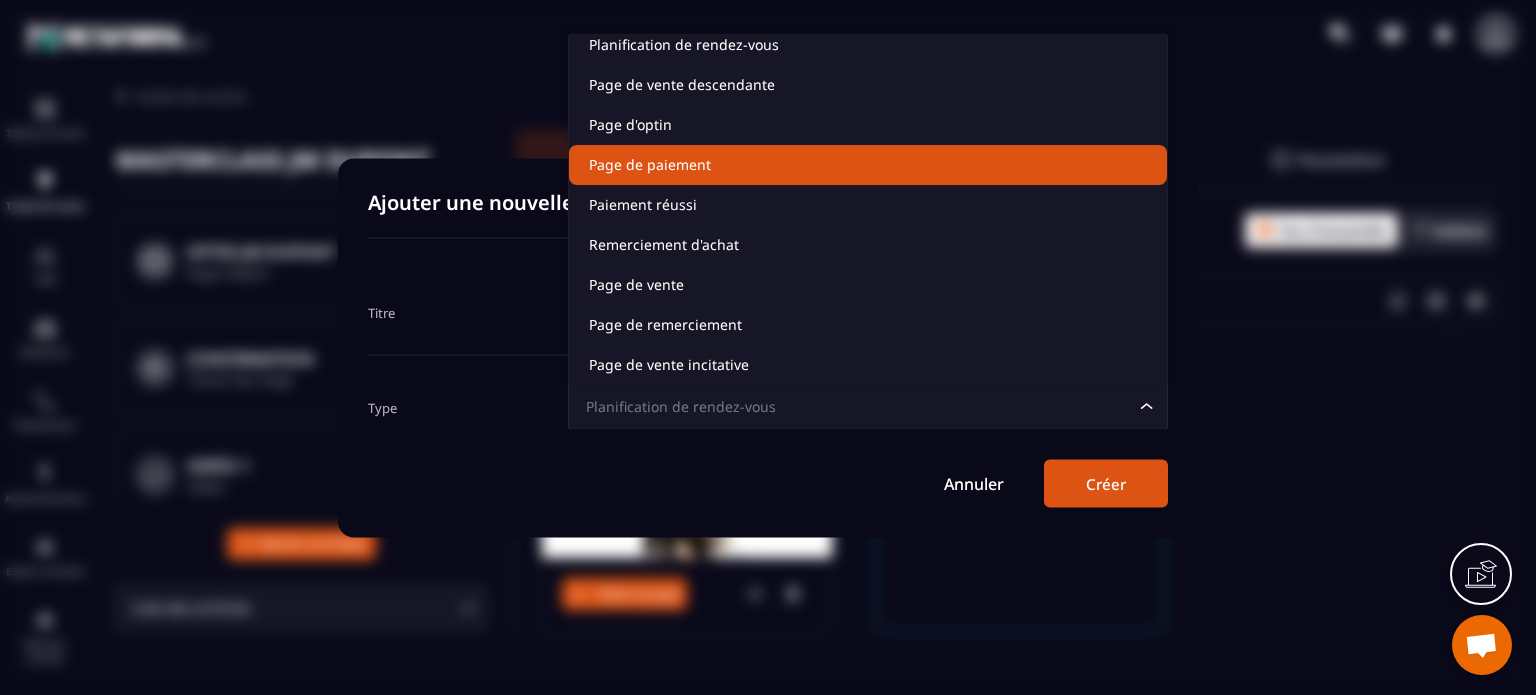 click on "Page de paiement" 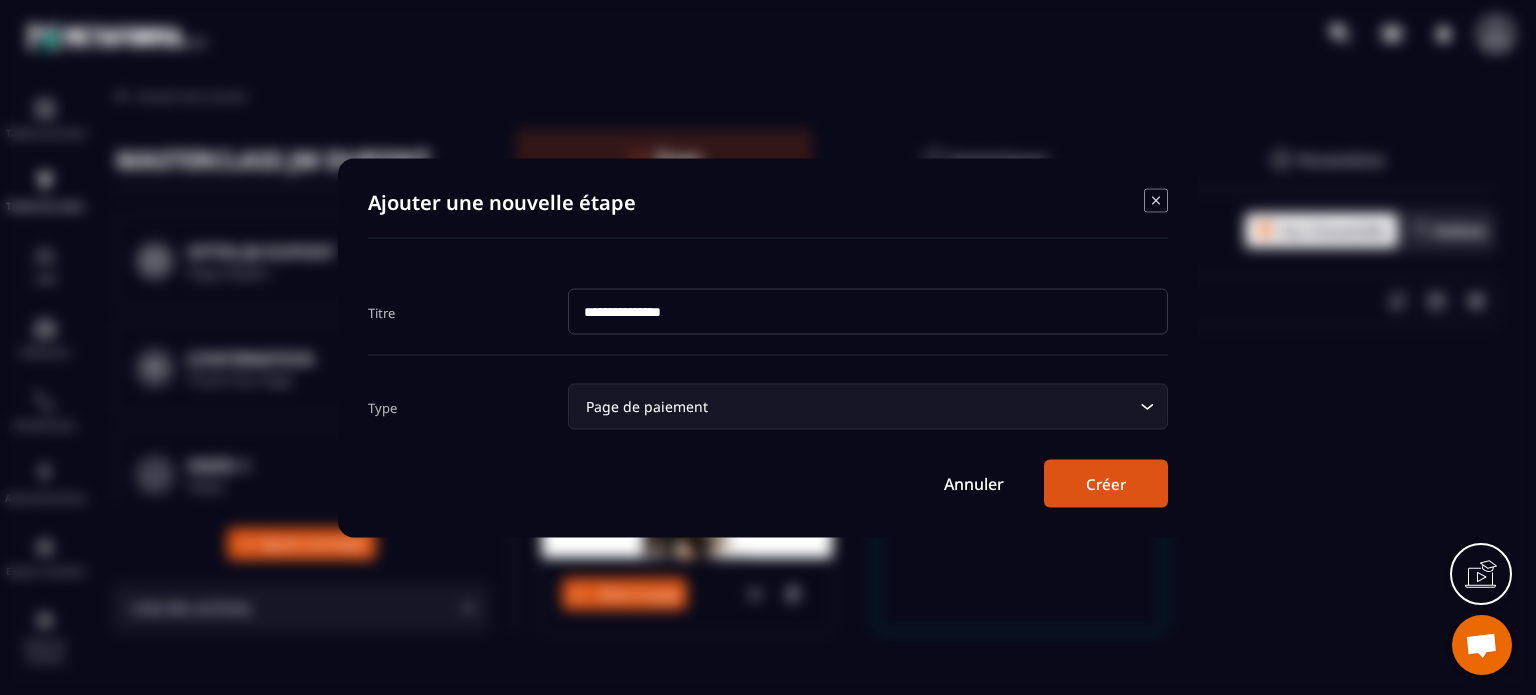 click on "Créer" at bounding box center [1106, 483] 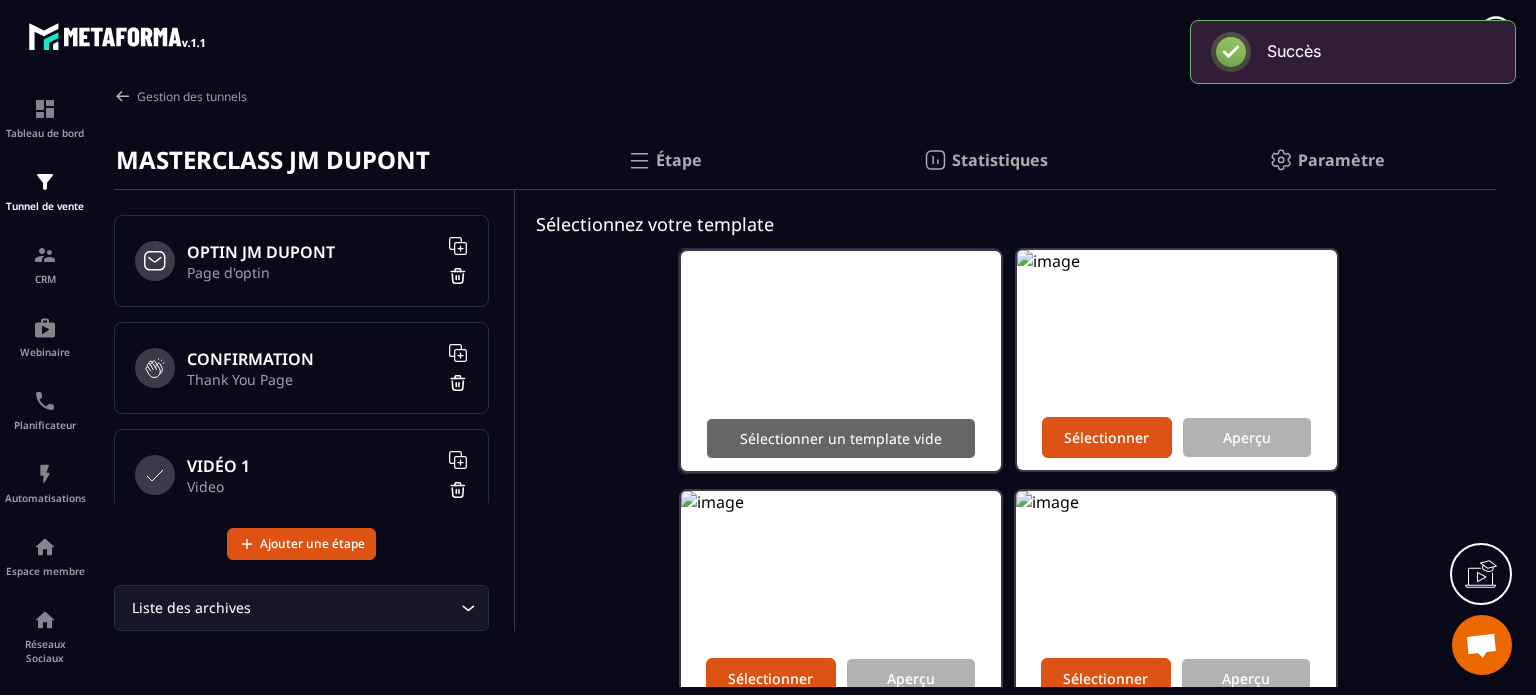 click on "Sélectionner un template vide" at bounding box center [841, 438] 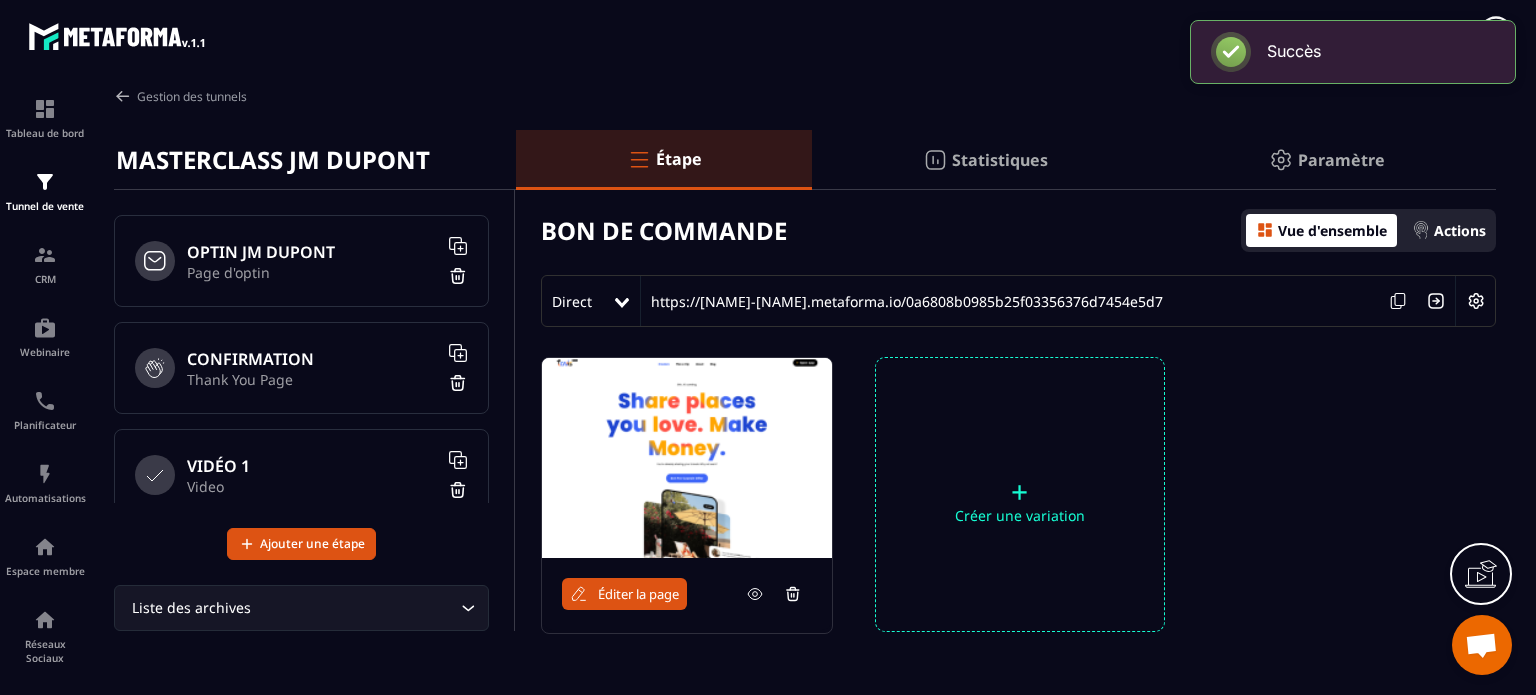 click at bounding box center (1476, 301) 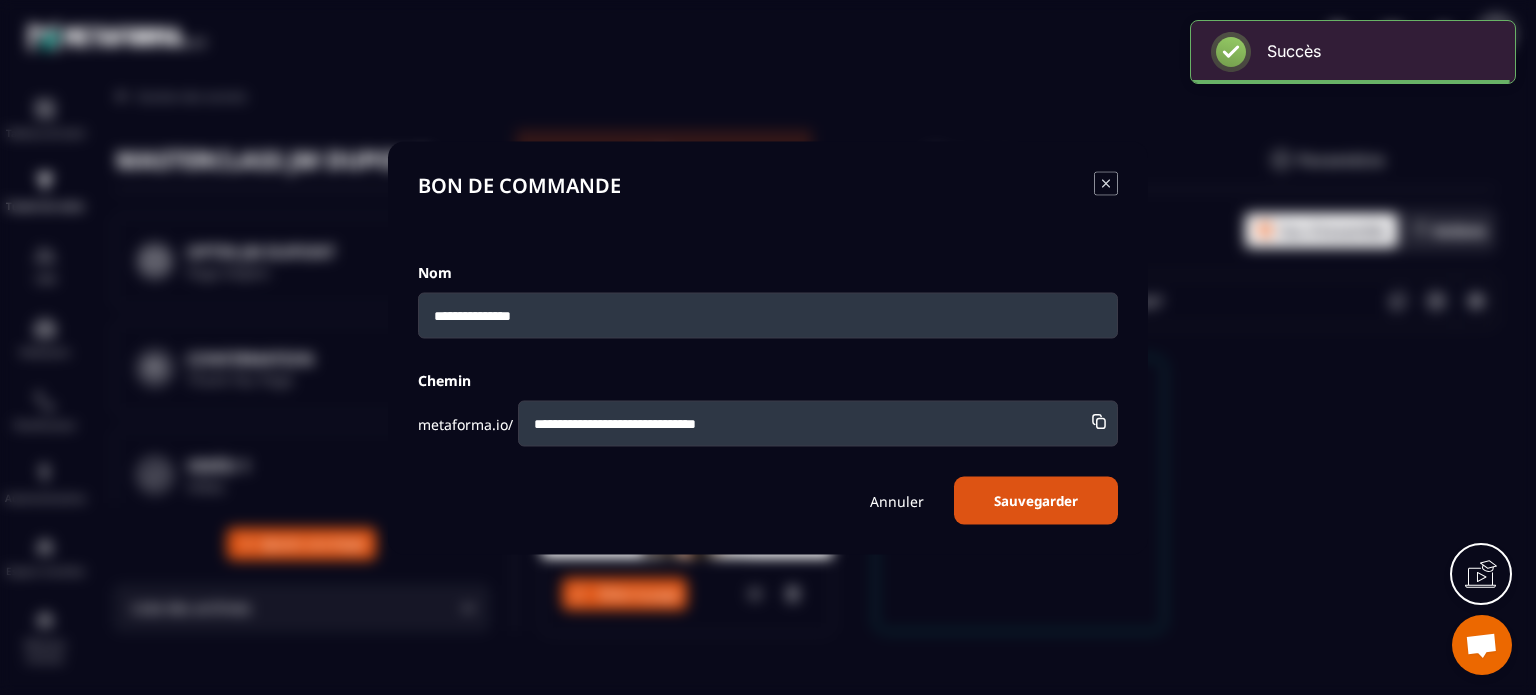 drag, startPoint x: 829, startPoint y: 430, endPoint x: 500, endPoint y: 435, distance: 329.038 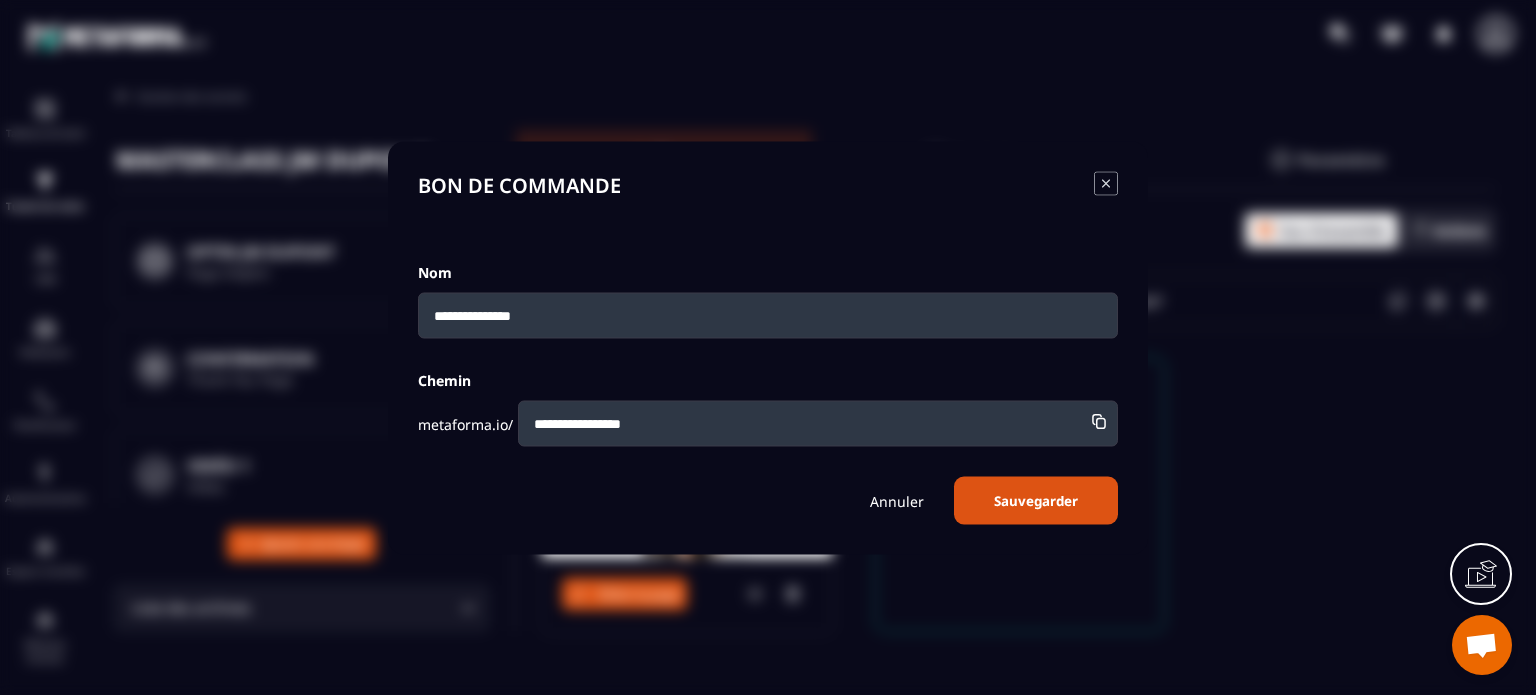 type on "**********" 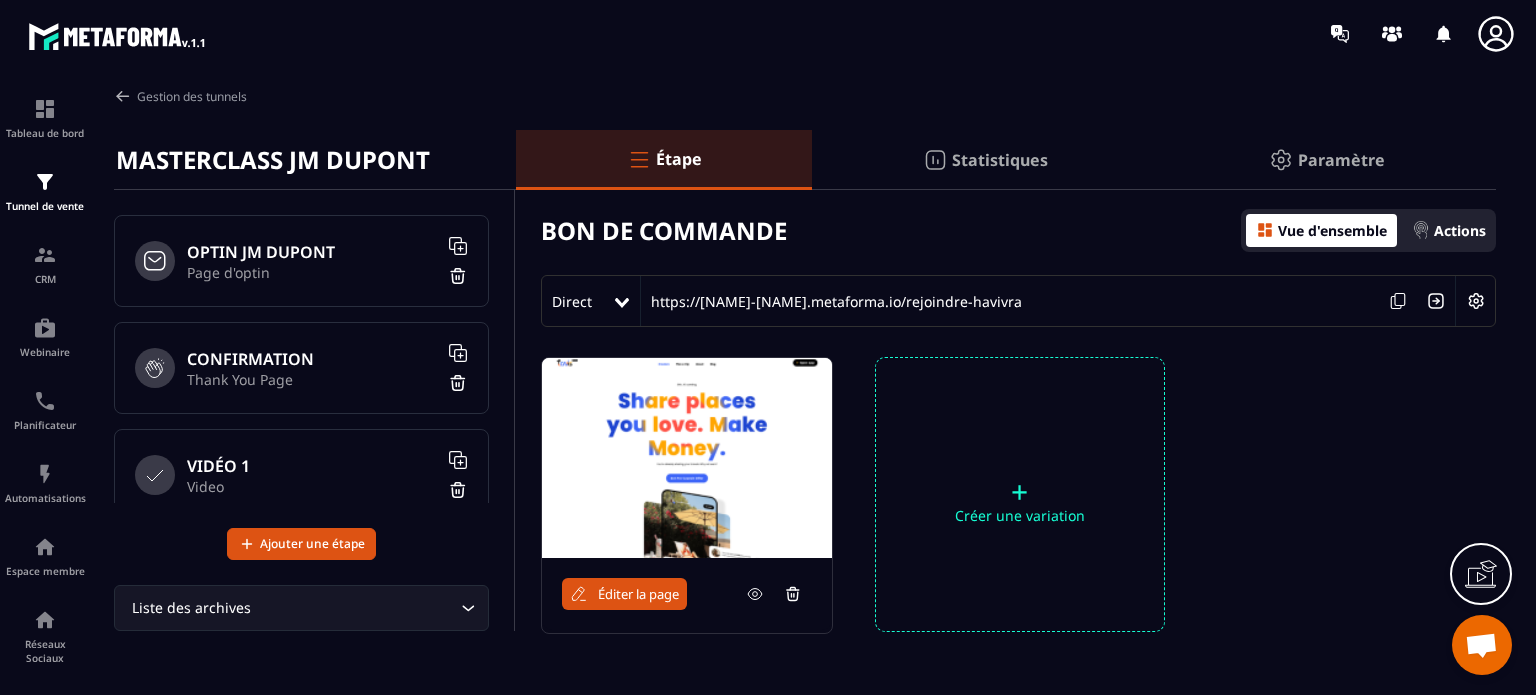 click on "Éditer la page" at bounding box center (638, 594) 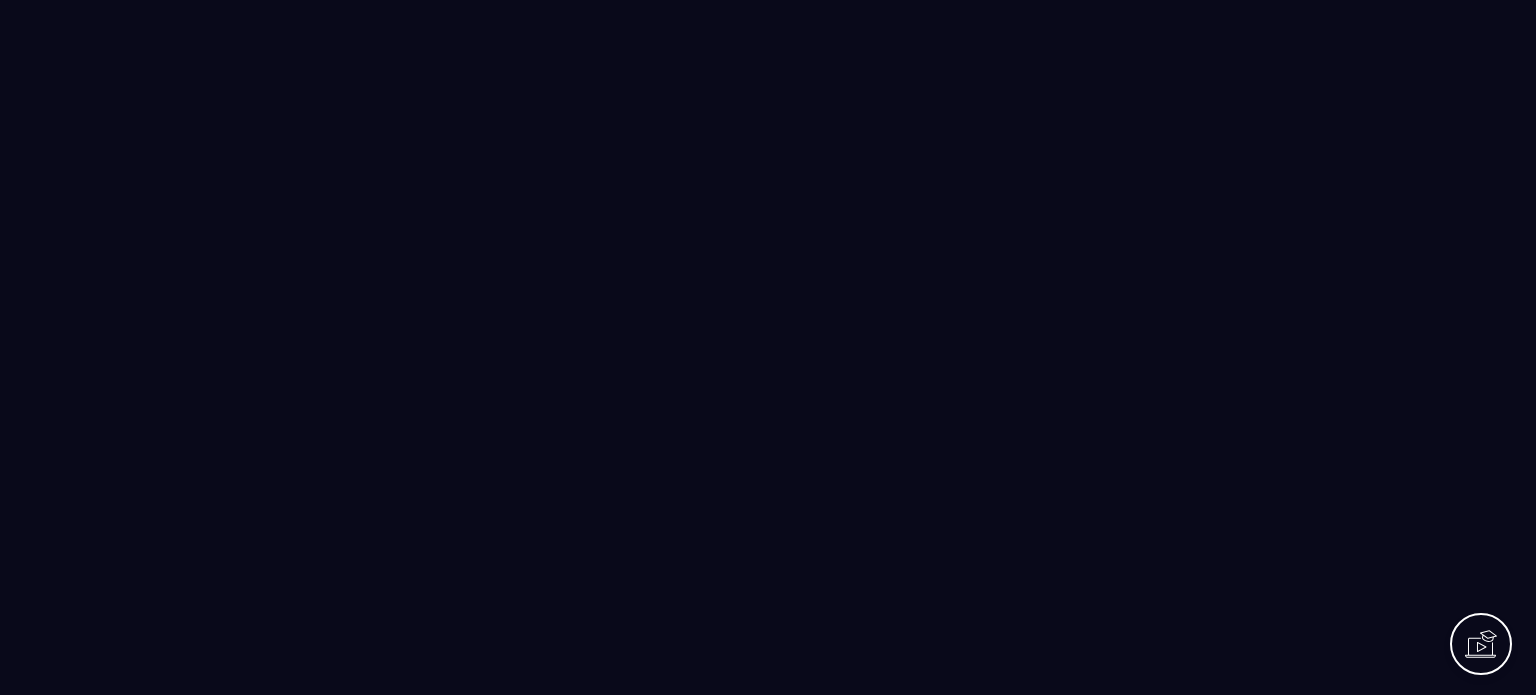scroll, scrollTop: 0, scrollLeft: 0, axis: both 